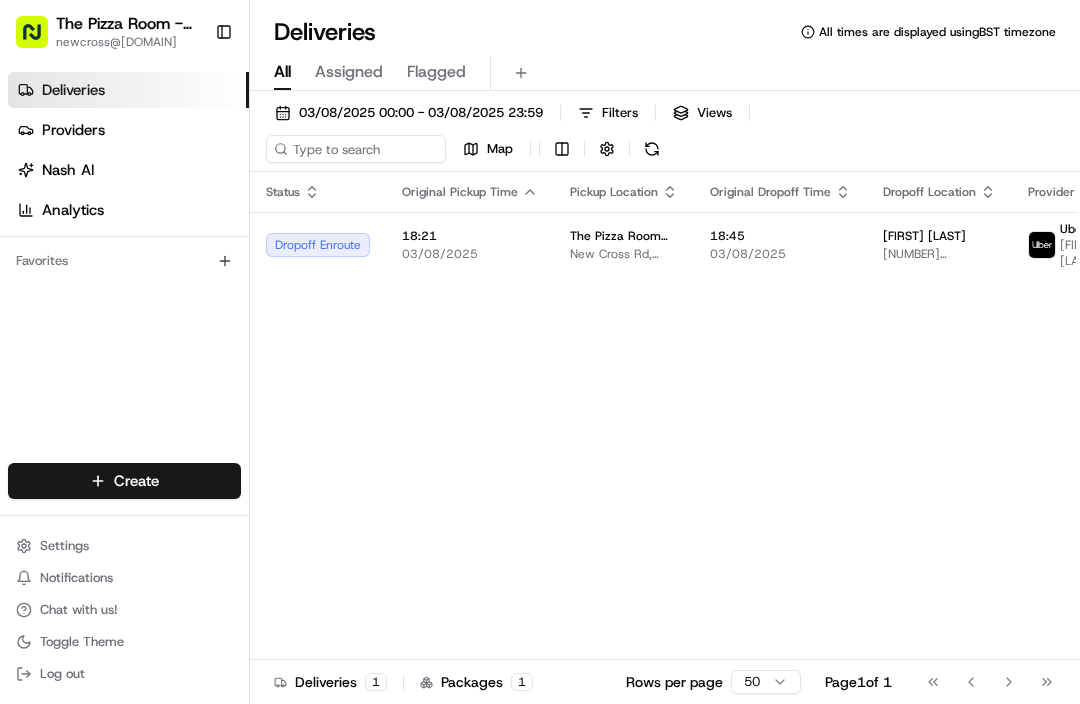 scroll, scrollTop: 0, scrollLeft: 0, axis: both 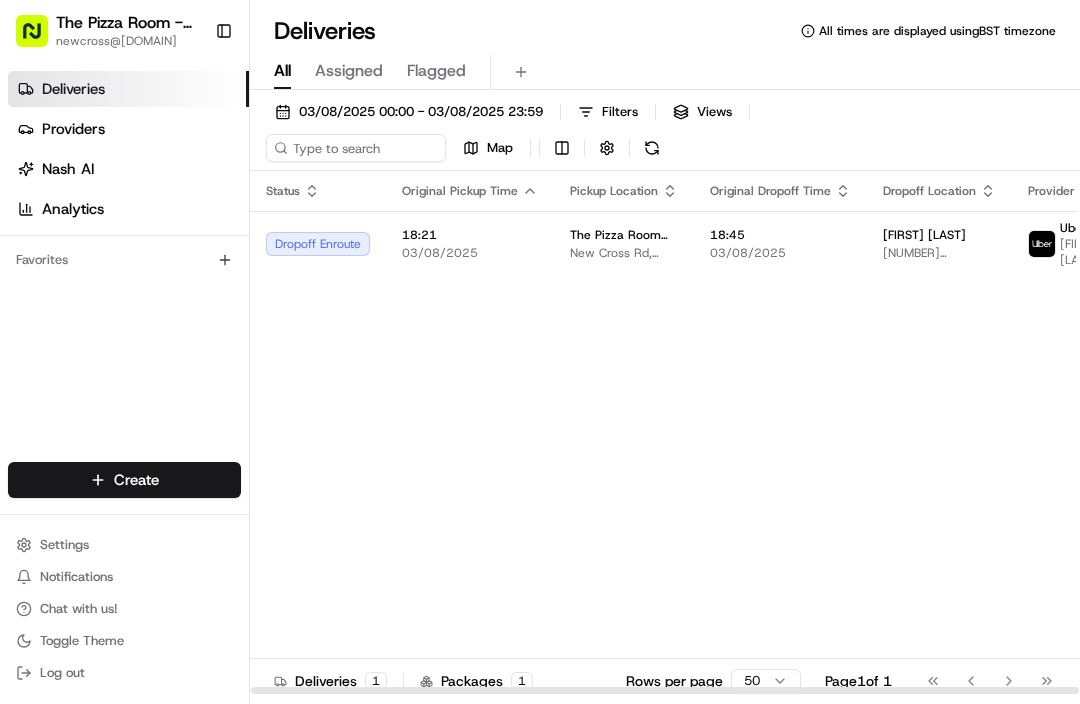 click on "Notifications" at bounding box center [124, 578] 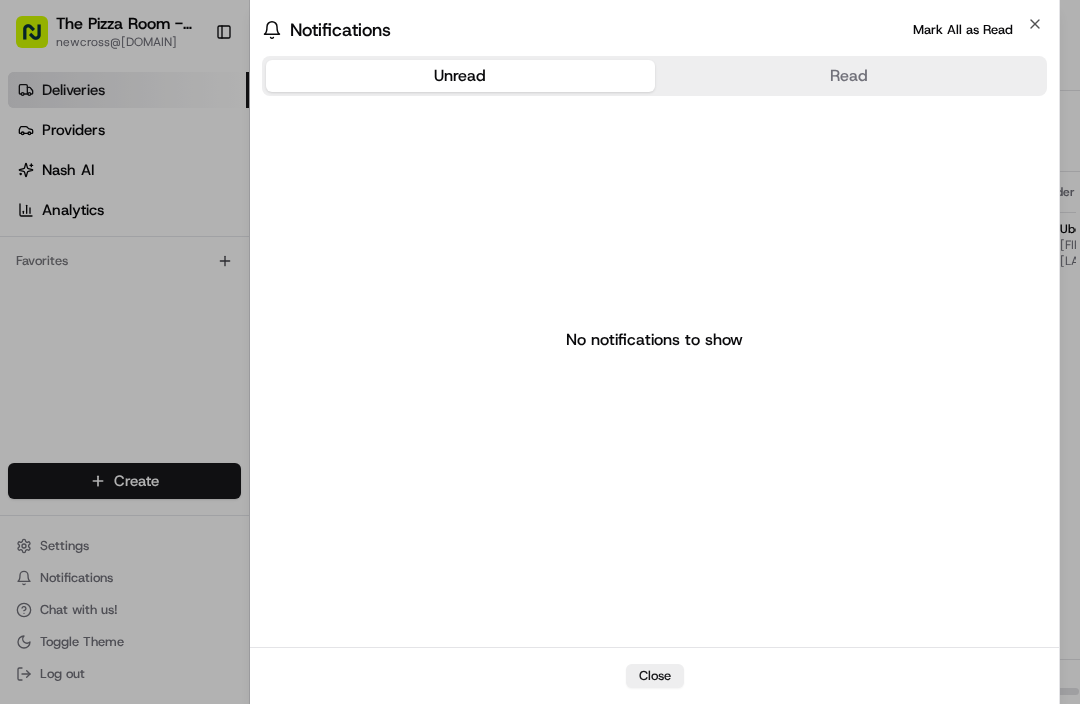 click 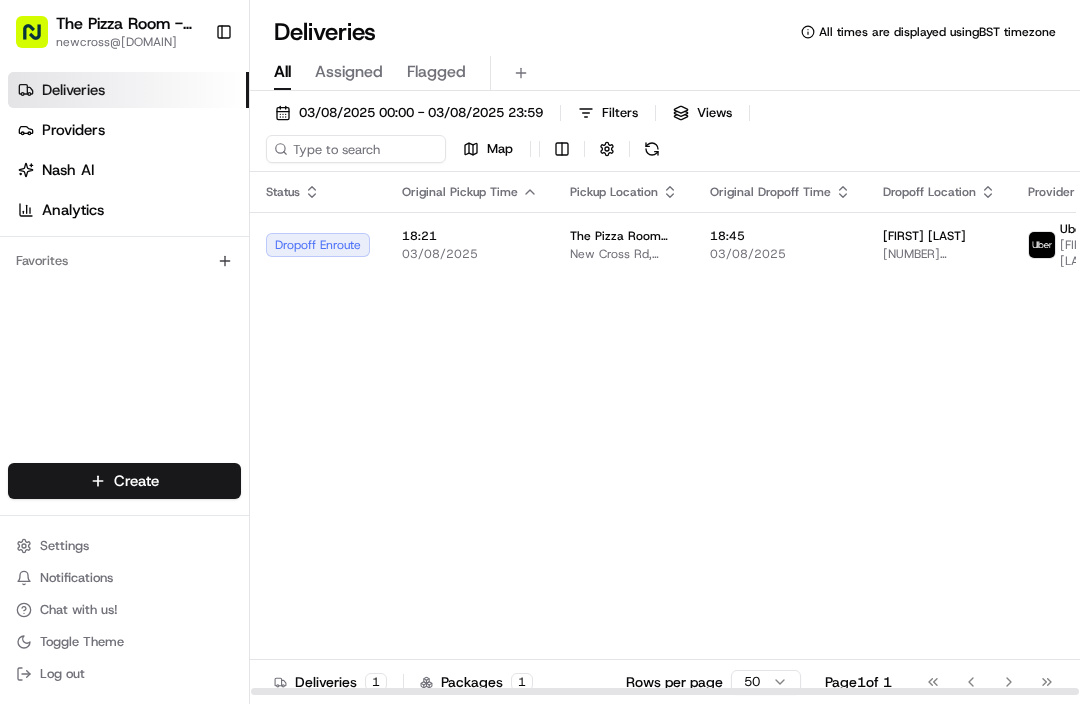 click on "The Pizza Room New Cross - Delivery New Cross Rd, London SE14, UK" at bounding box center (624, 245) 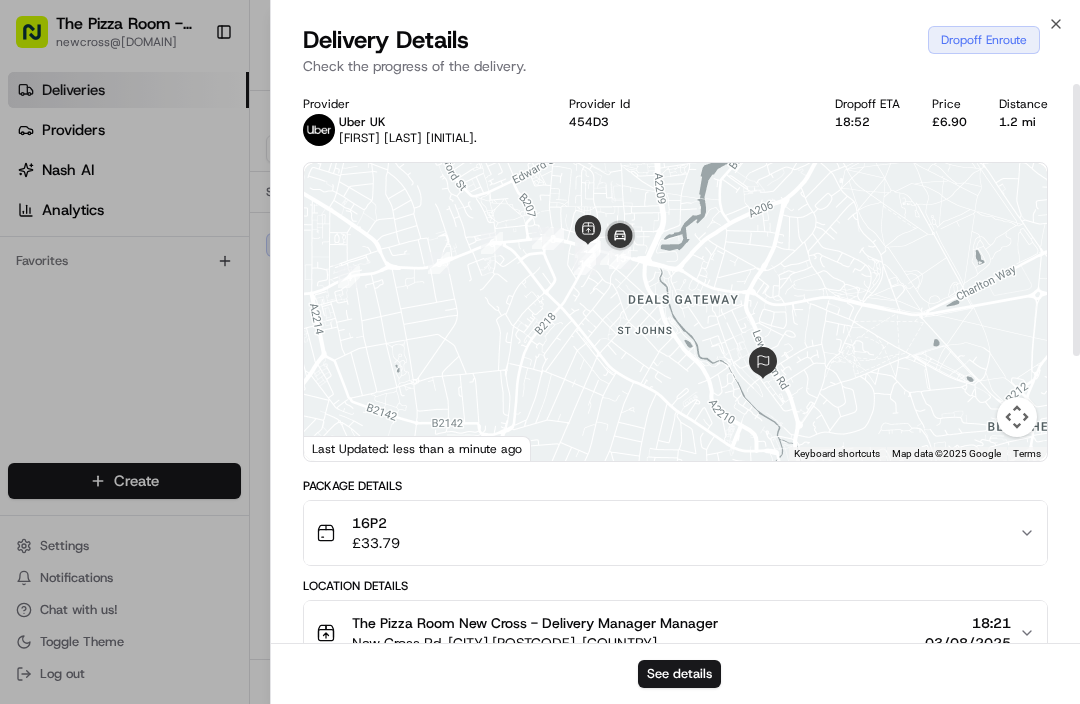 scroll, scrollTop: 0, scrollLeft: 0, axis: both 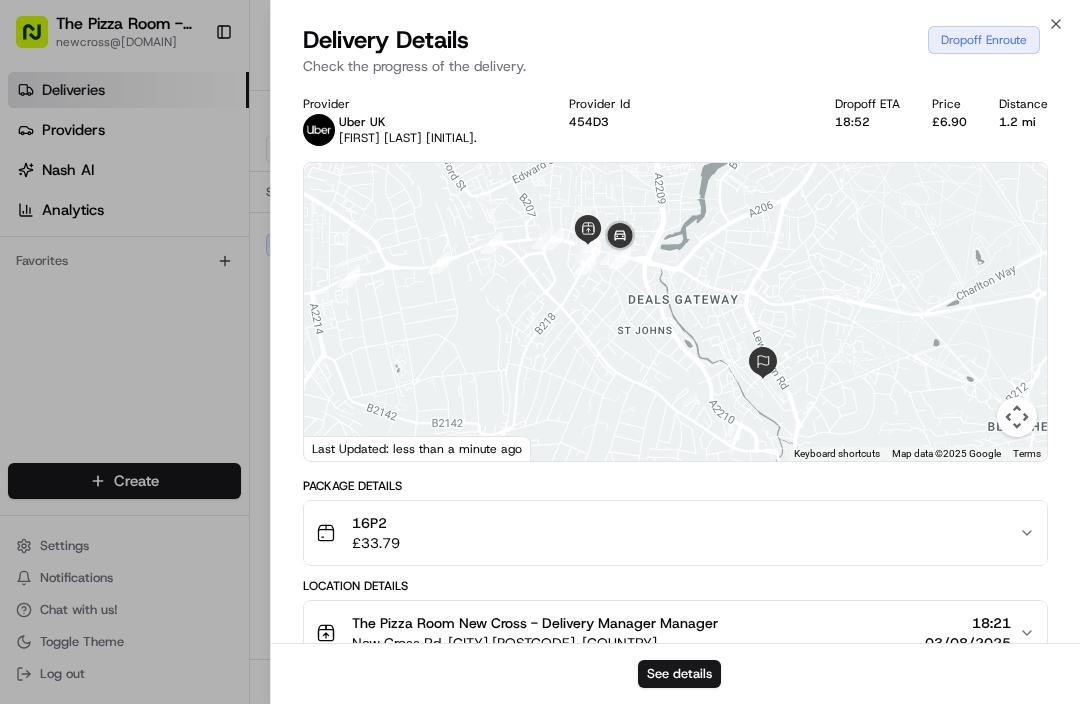 click at bounding box center [540, 352] 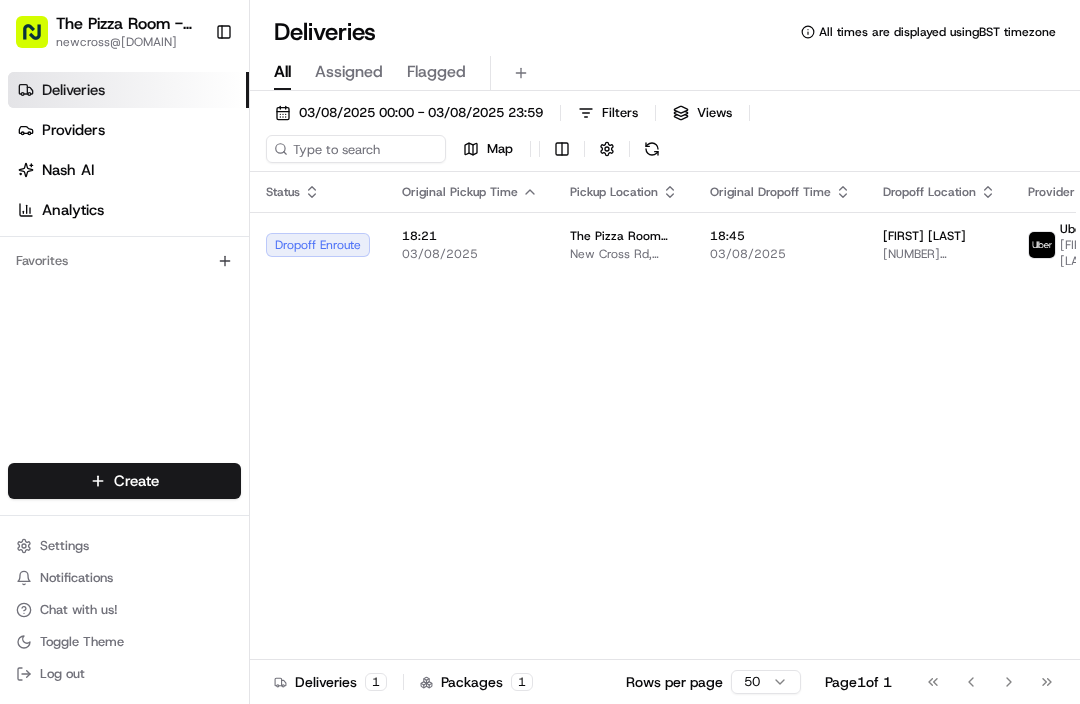 click on "Providers" at bounding box center [73, 130] 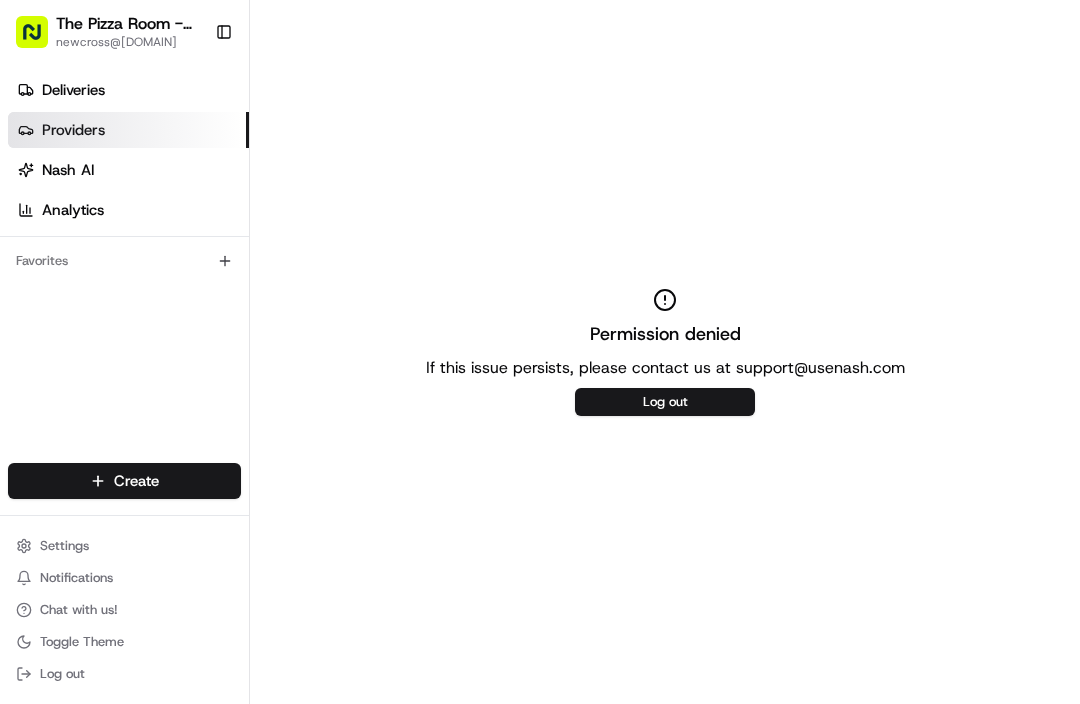 click on "Notifications" at bounding box center [76, 578] 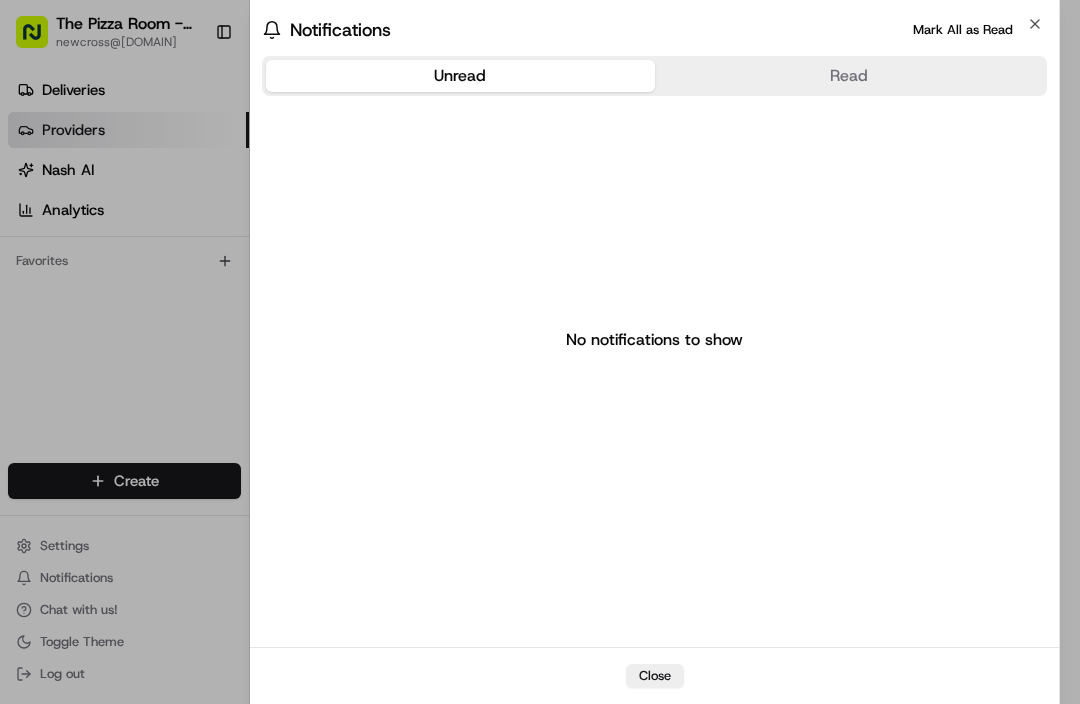 click on "Mark All as Read" at bounding box center [963, 30] 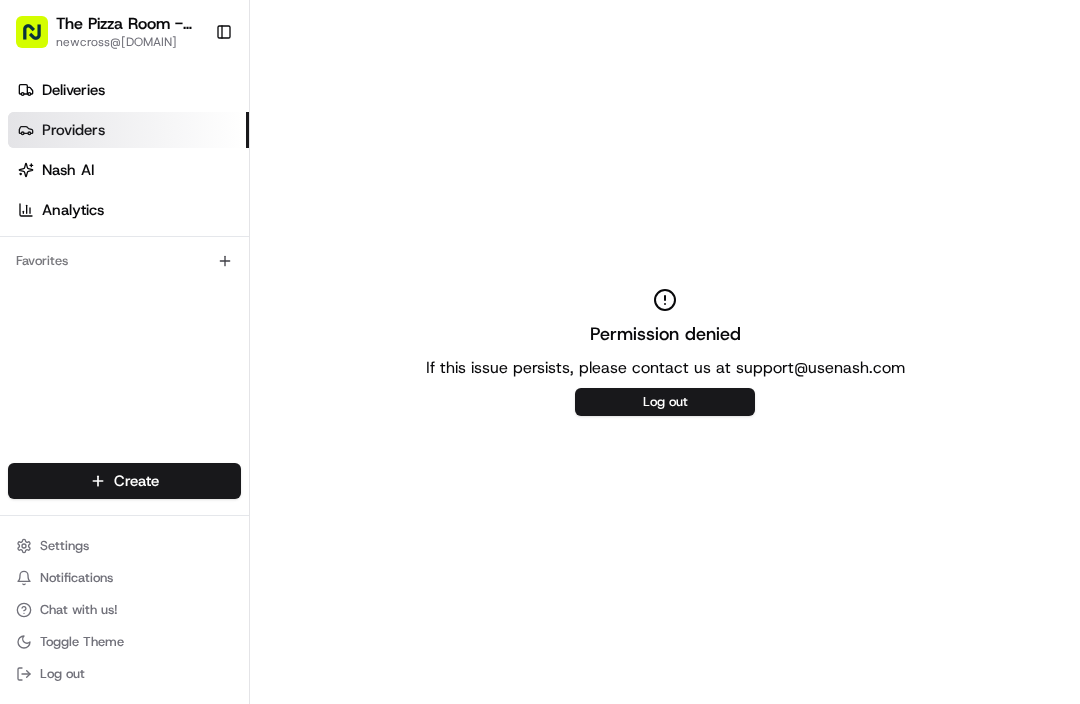 click on "[EMAIL]" at bounding box center (127, 42) 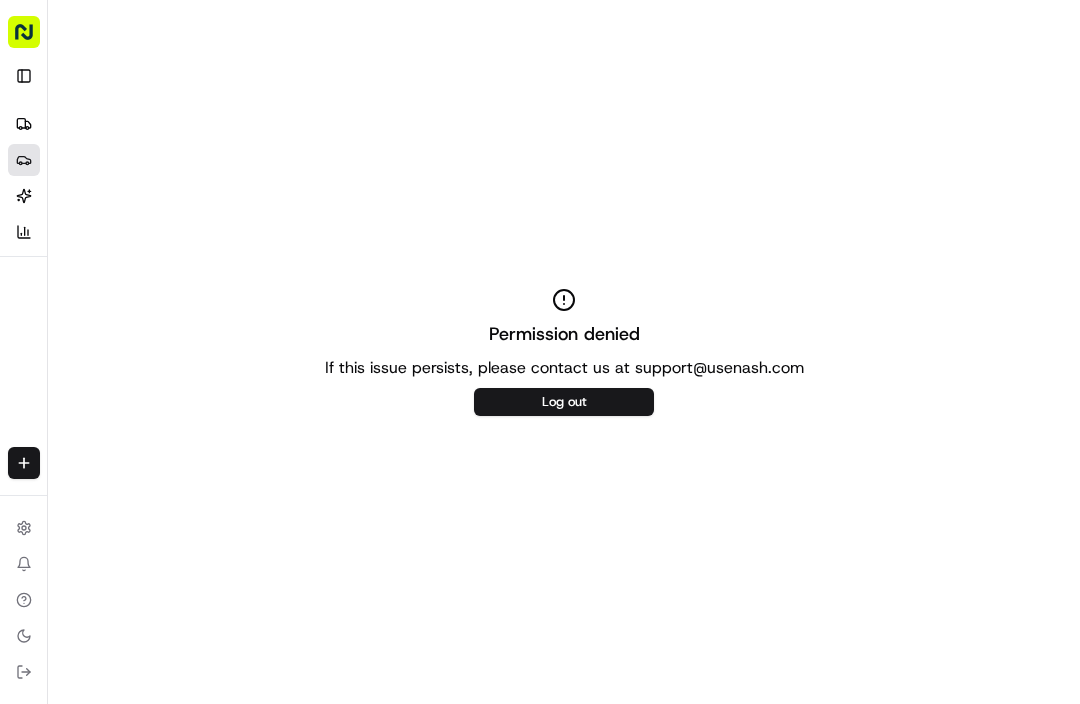 click 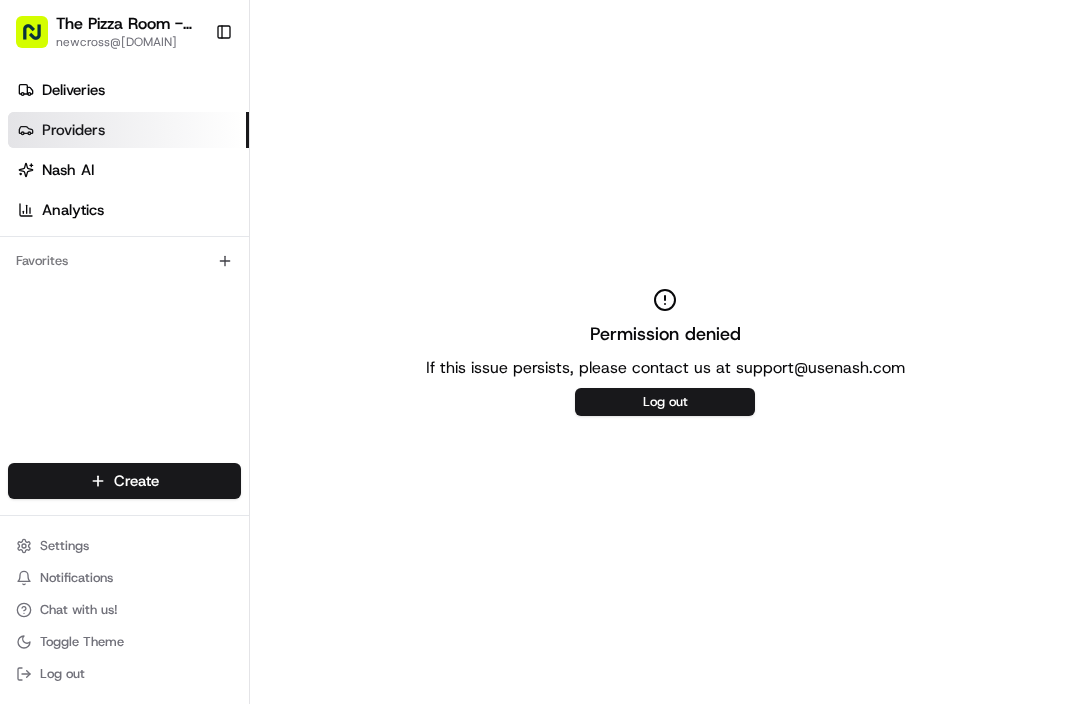 click on "Deliveries" at bounding box center (128, 90) 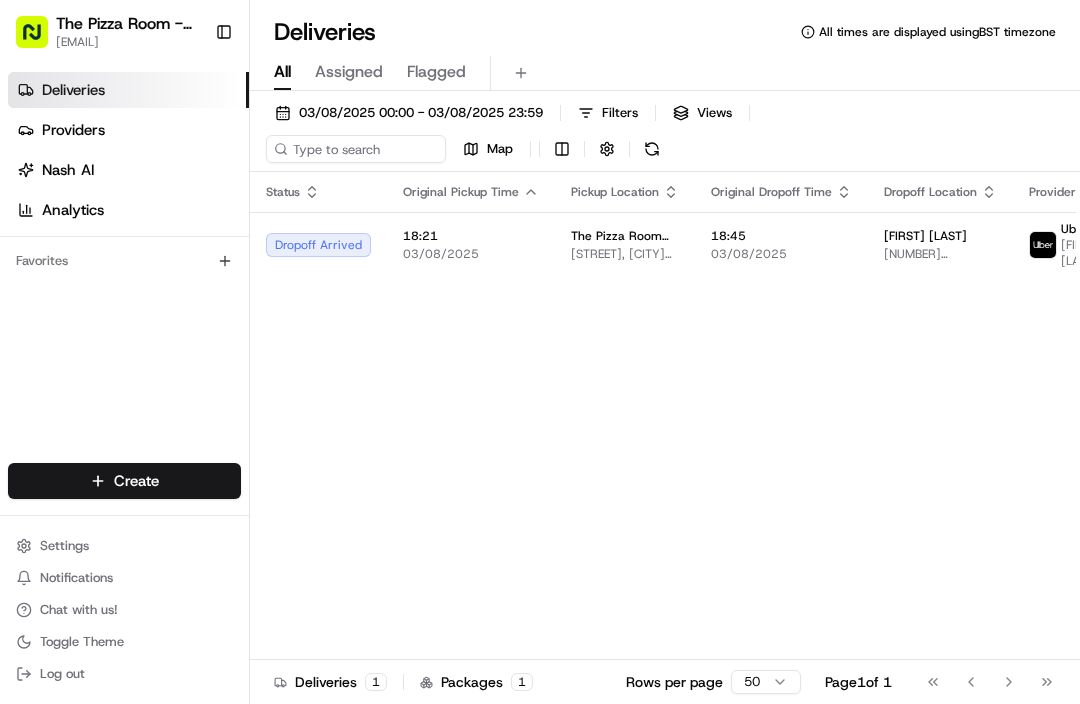scroll, scrollTop: 0, scrollLeft: 0, axis: both 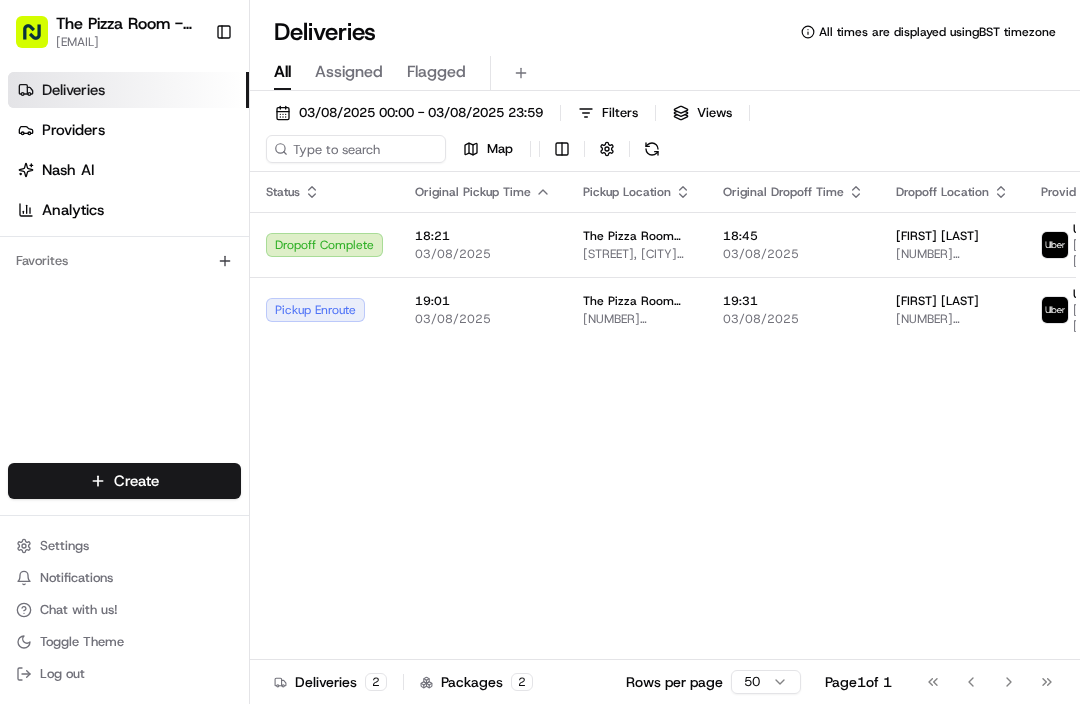 click on "[FIRST] [LAST]" at bounding box center (937, 301) 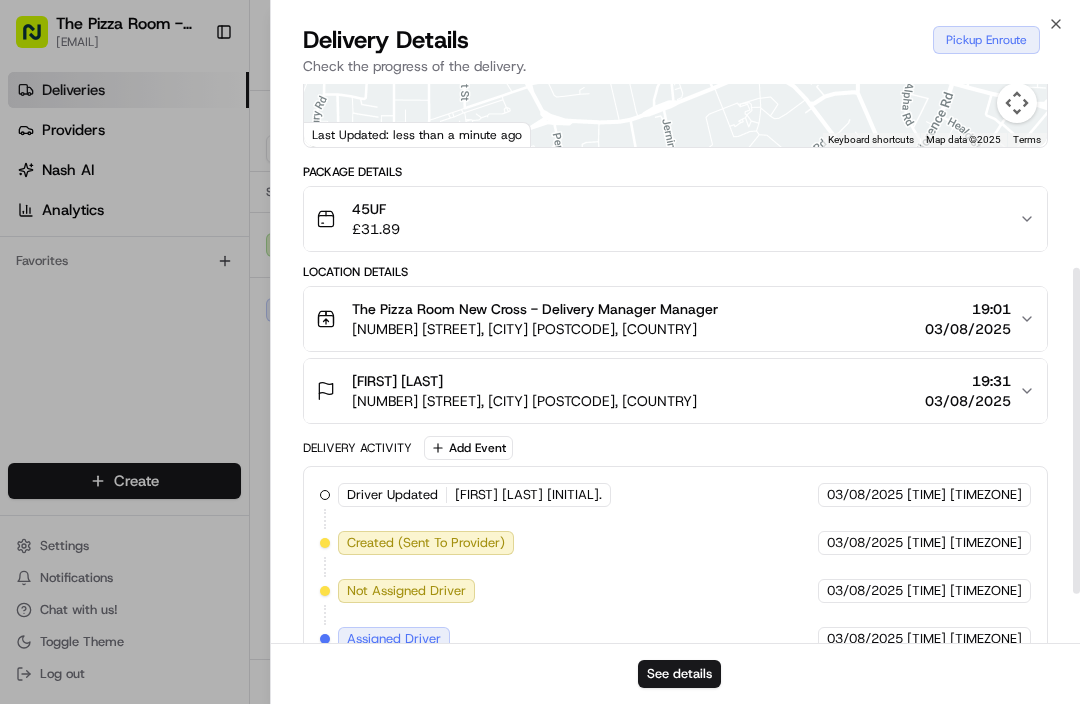 scroll, scrollTop: 315, scrollLeft: 0, axis: vertical 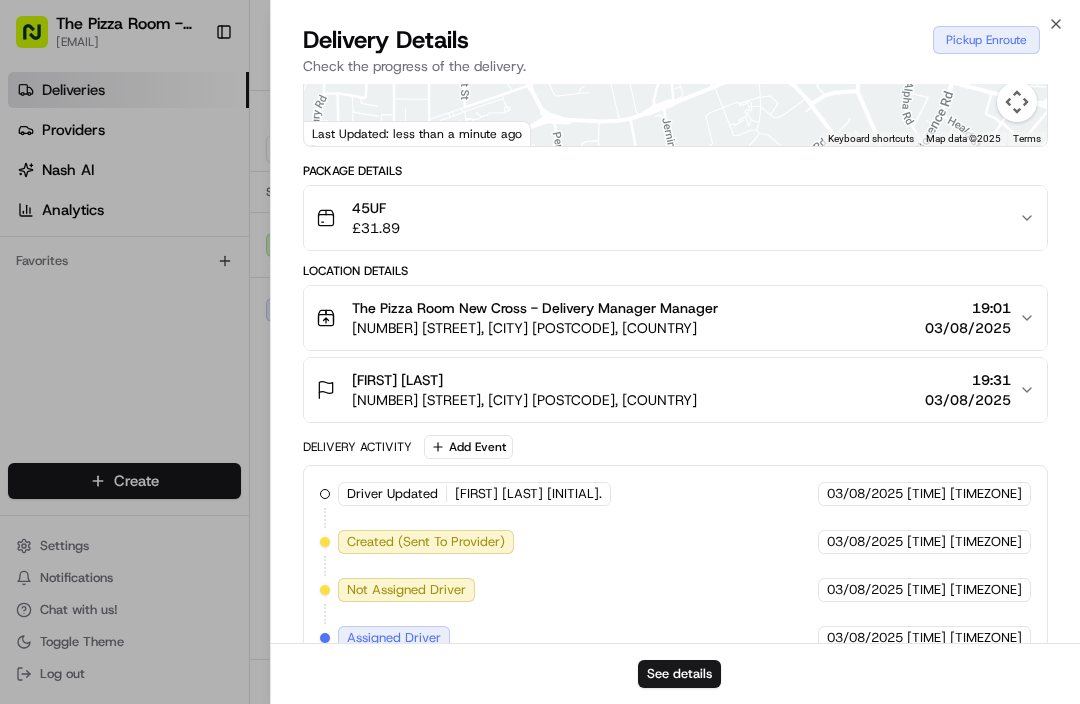 click at bounding box center [540, 352] 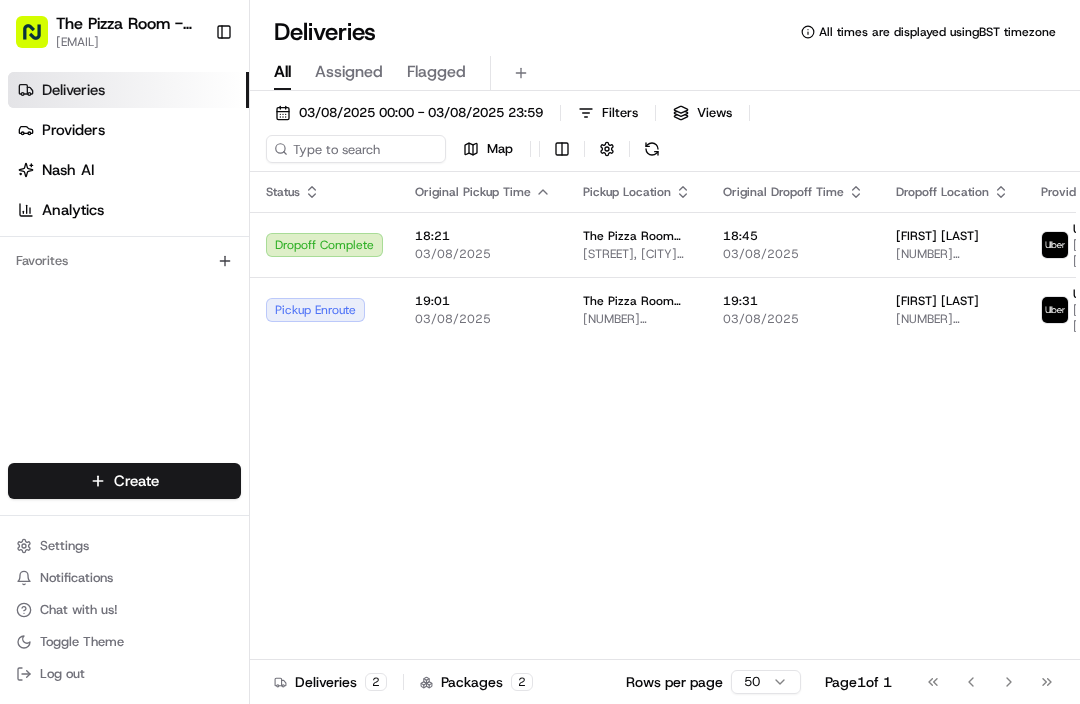 click on "Deliveries Providers Nash AI Analytics Favorites" at bounding box center (124, 271) 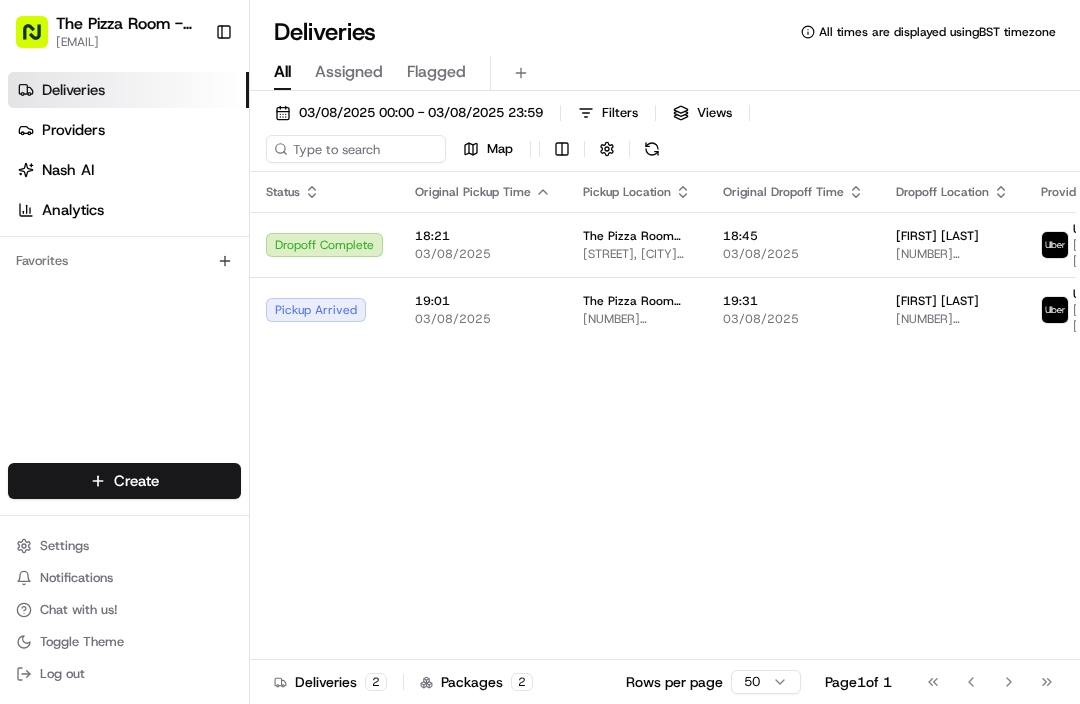 scroll, scrollTop: 0, scrollLeft: 0, axis: both 